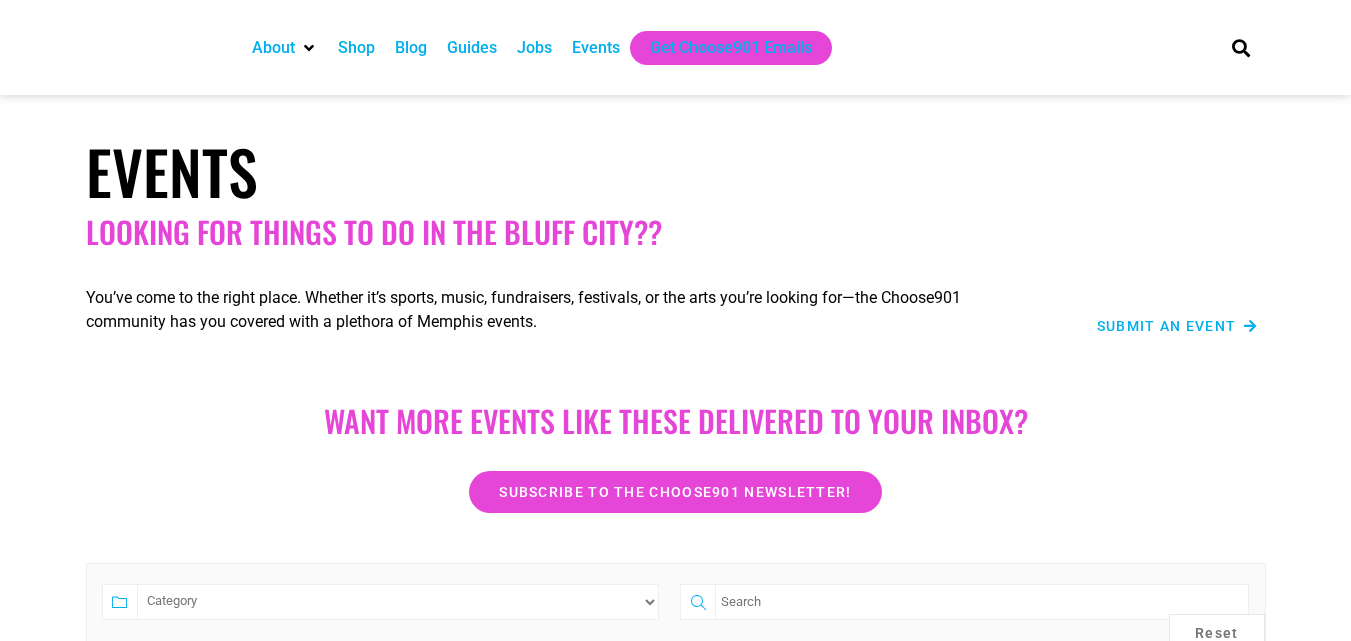 scroll, scrollTop: 0, scrollLeft: 0, axis: both 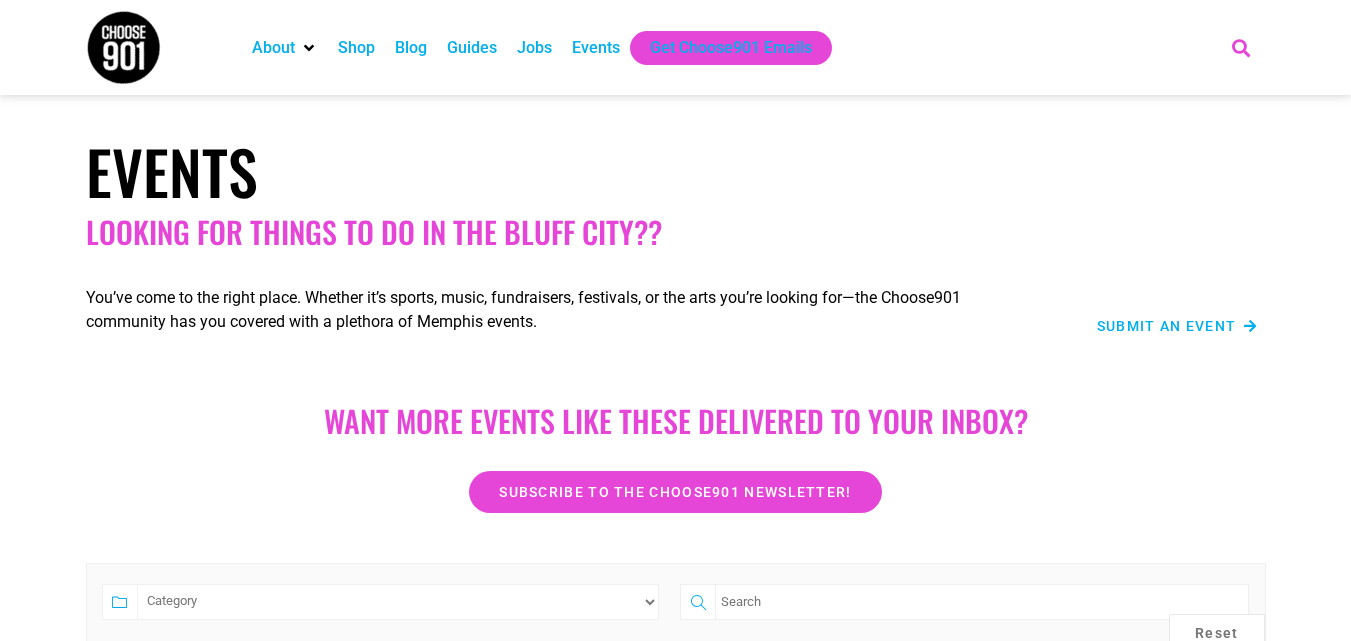 click at bounding box center (1240, 47) 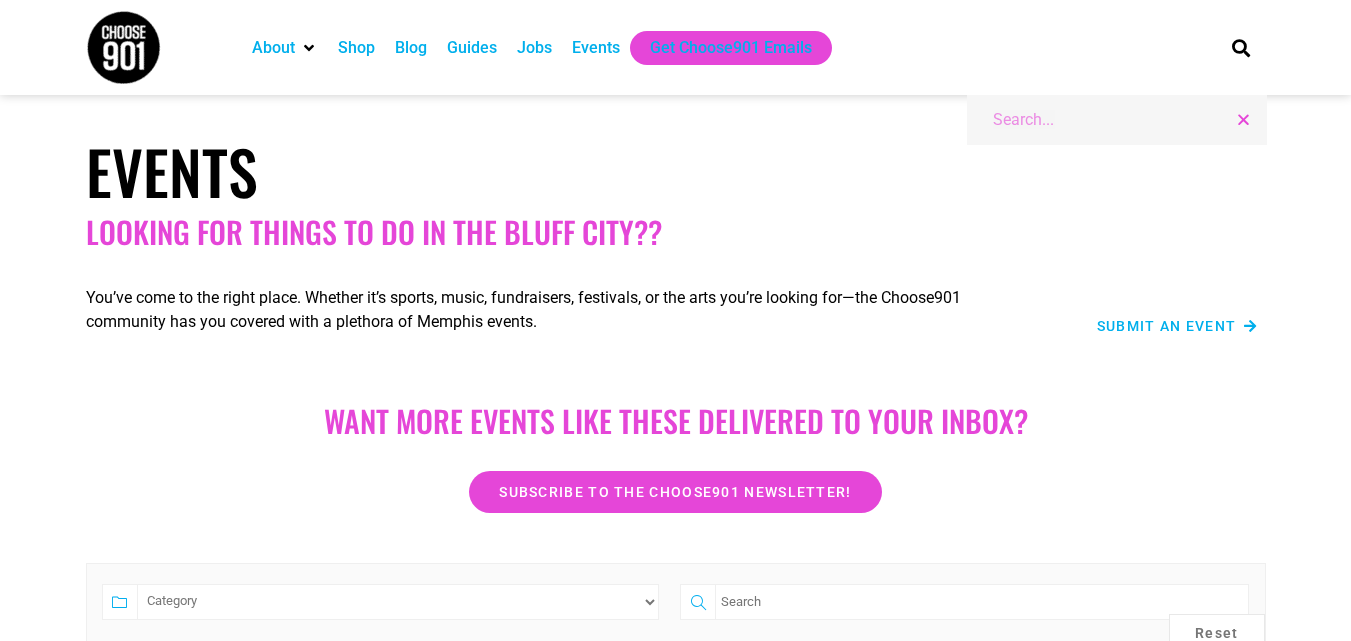 paste on "Rick Springfield" 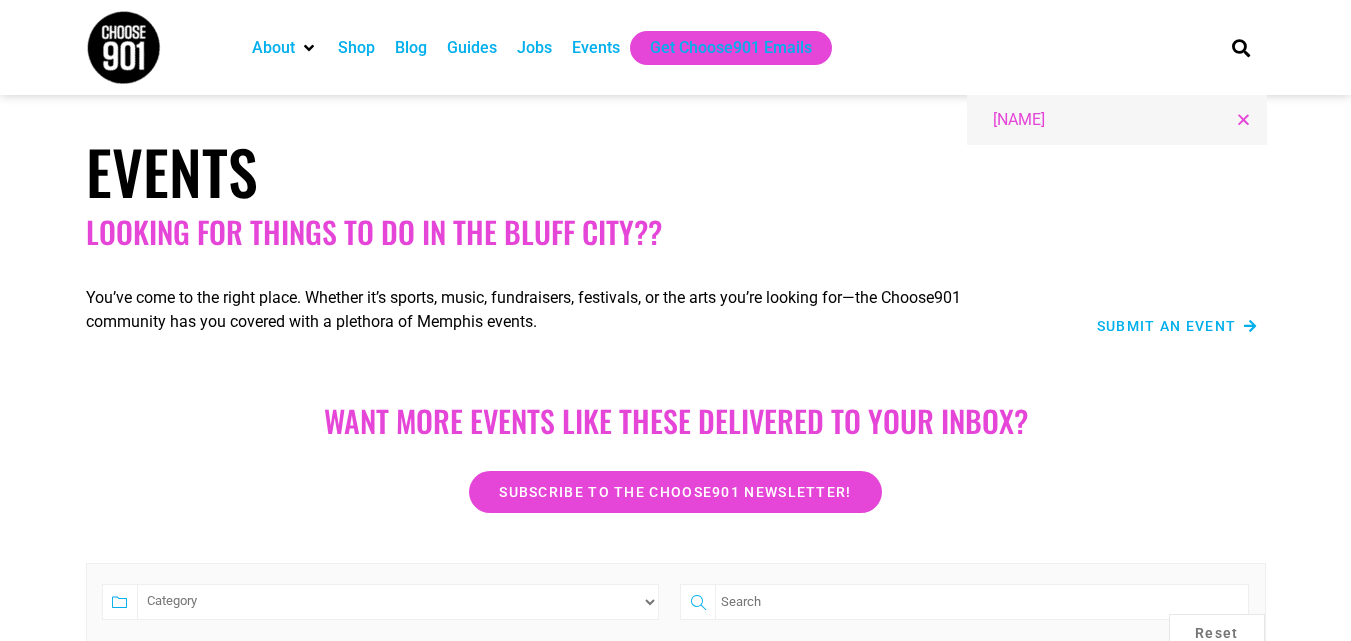 type on "Rick Springfield" 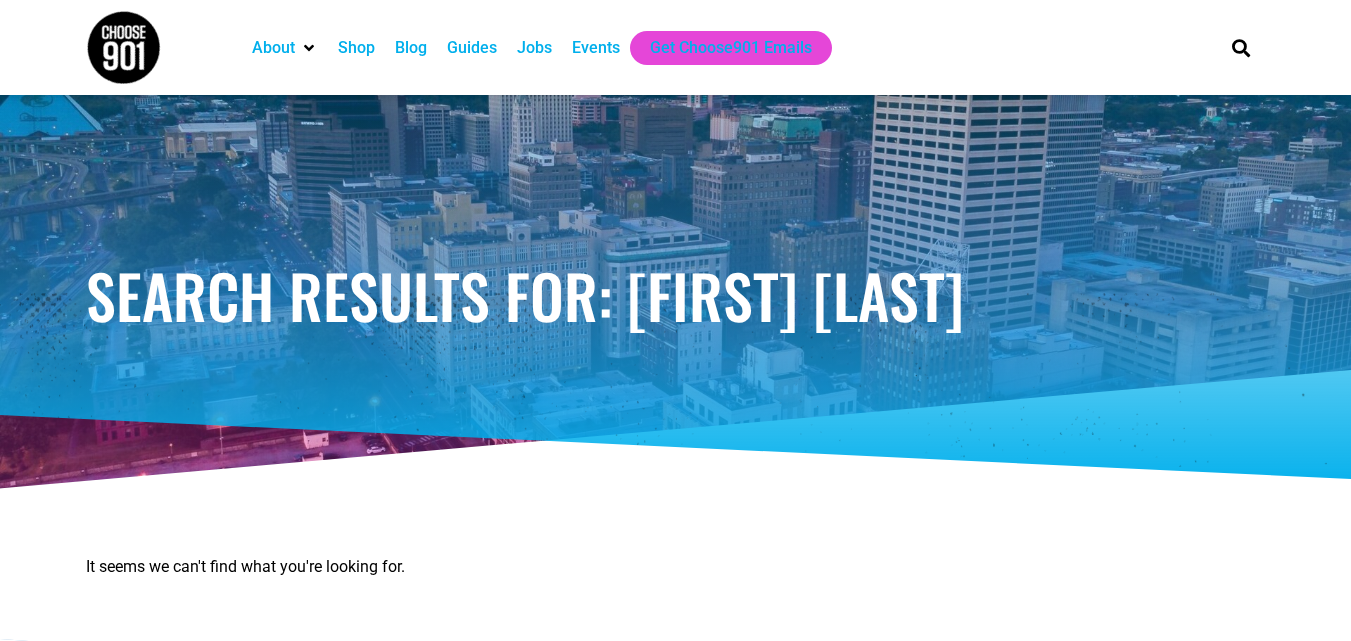 scroll, scrollTop: 0, scrollLeft: 0, axis: both 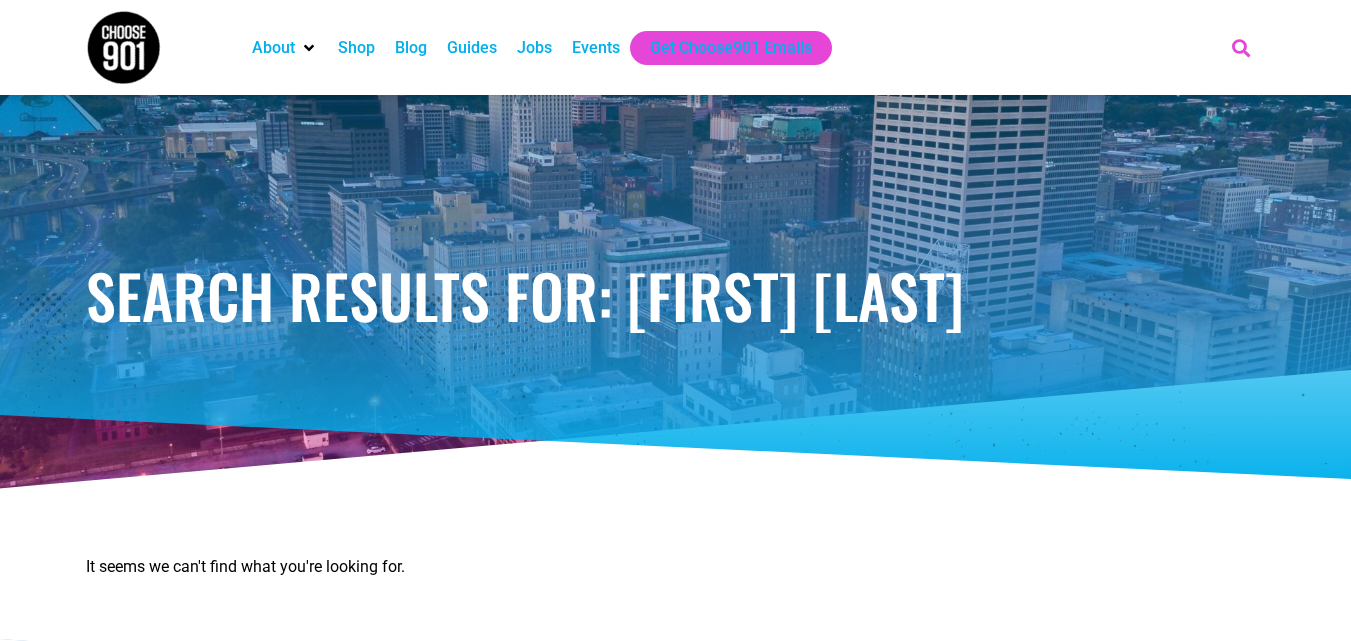 click at bounding box center [1240, 47] 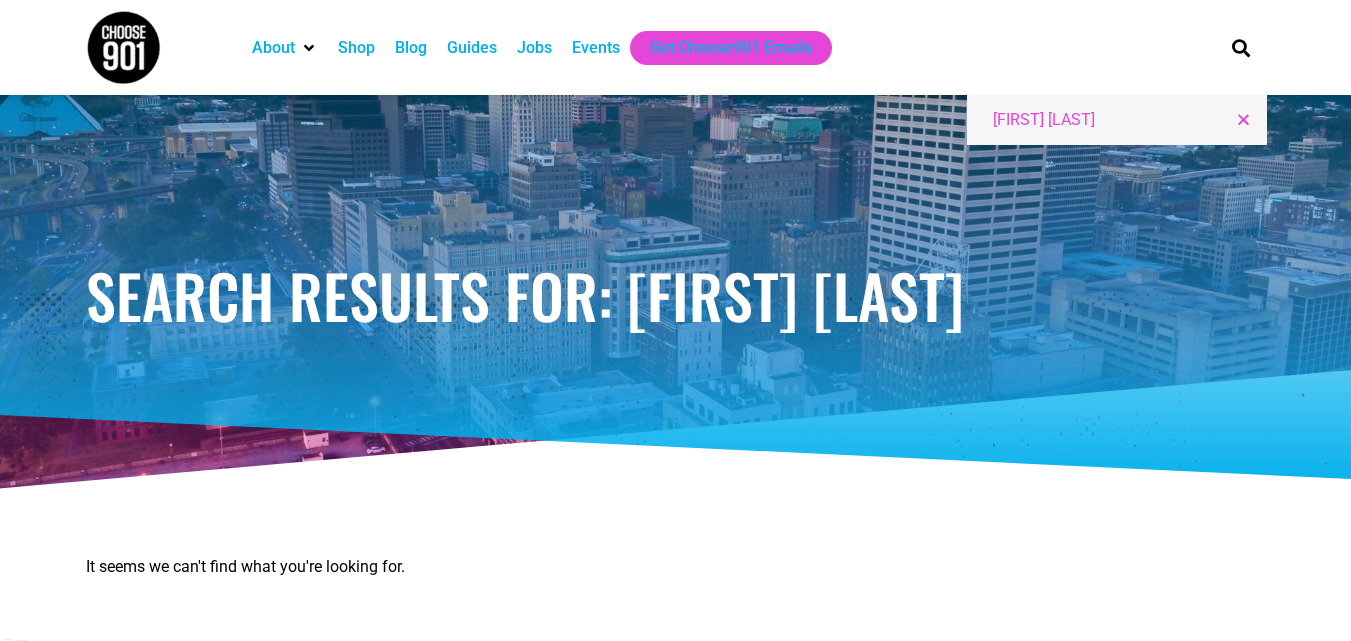 paste on "LIVE ON STAGE" 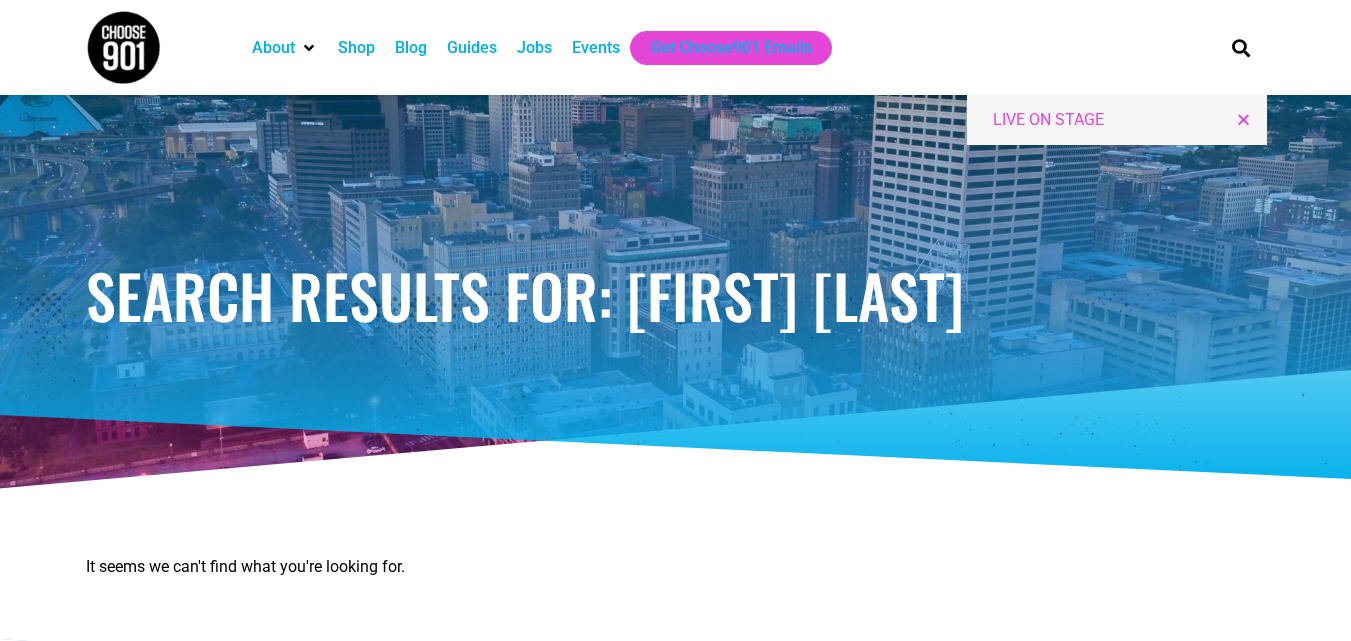 type on "LIVE ON STAGE" 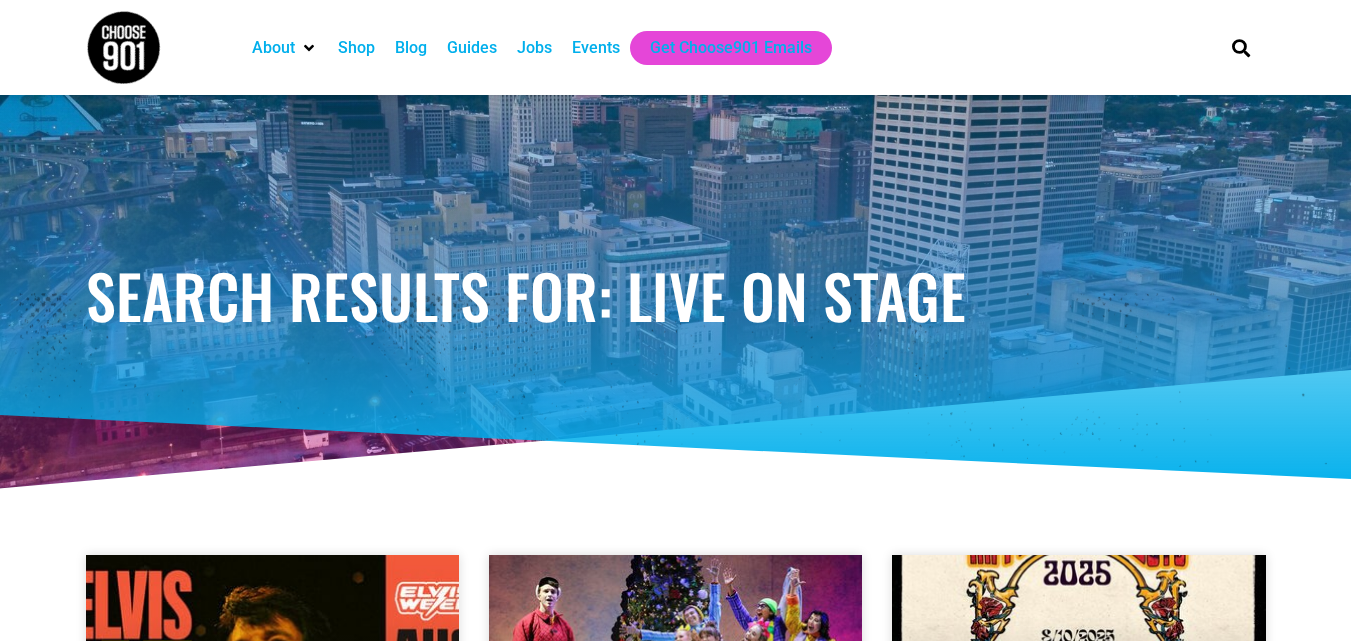scroll, scrollTop: 0, scrollLeft: 0, axis: both 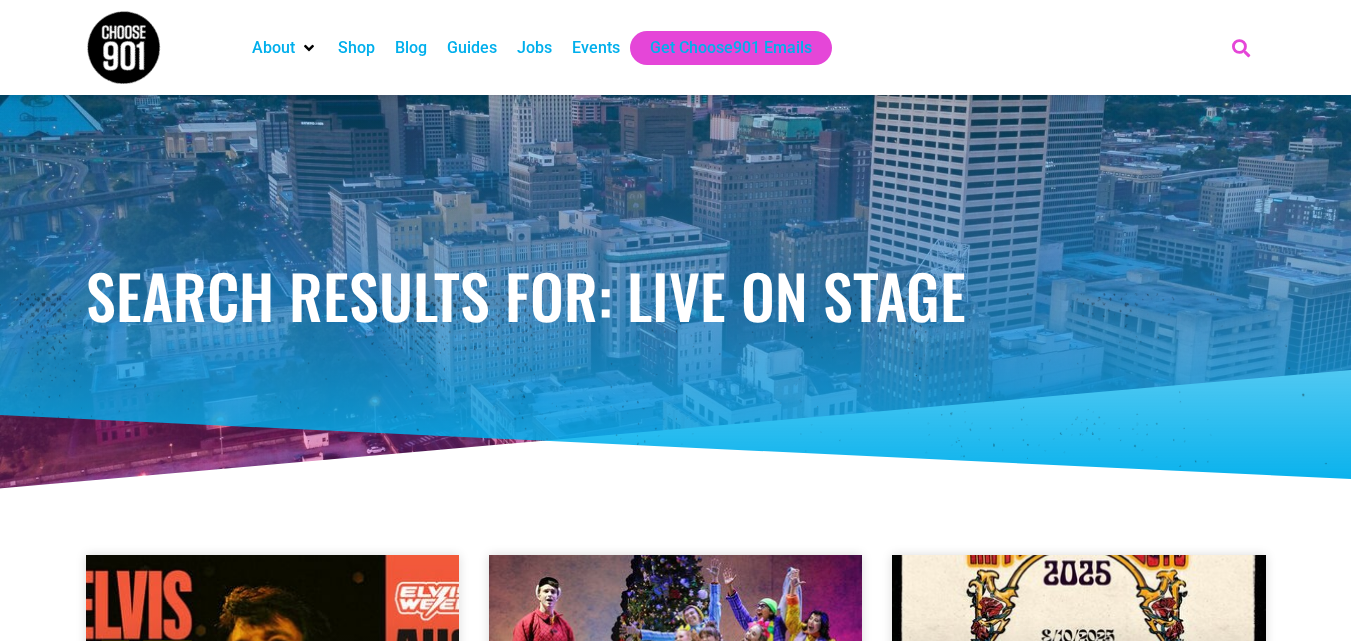 click at bounding box center (1240, 47) 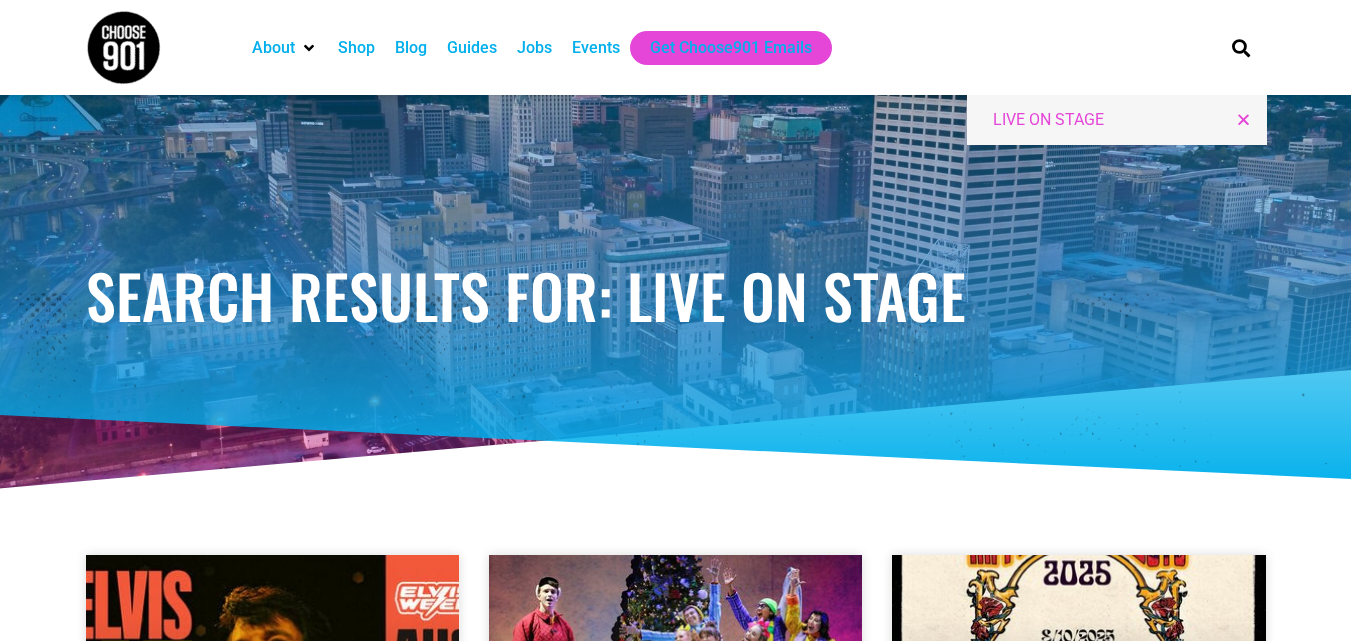 click on "LIVE ON STAGE" at bounding box center [1109, 120] 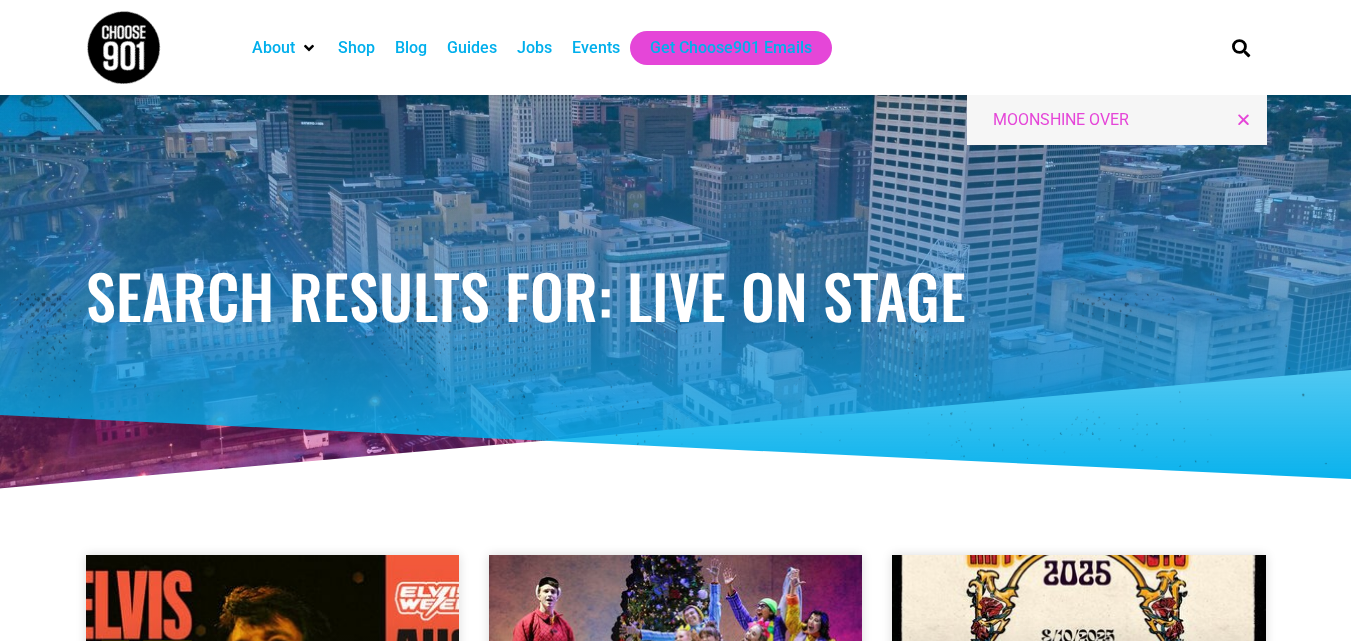 type on "MOONSHINE OVER" 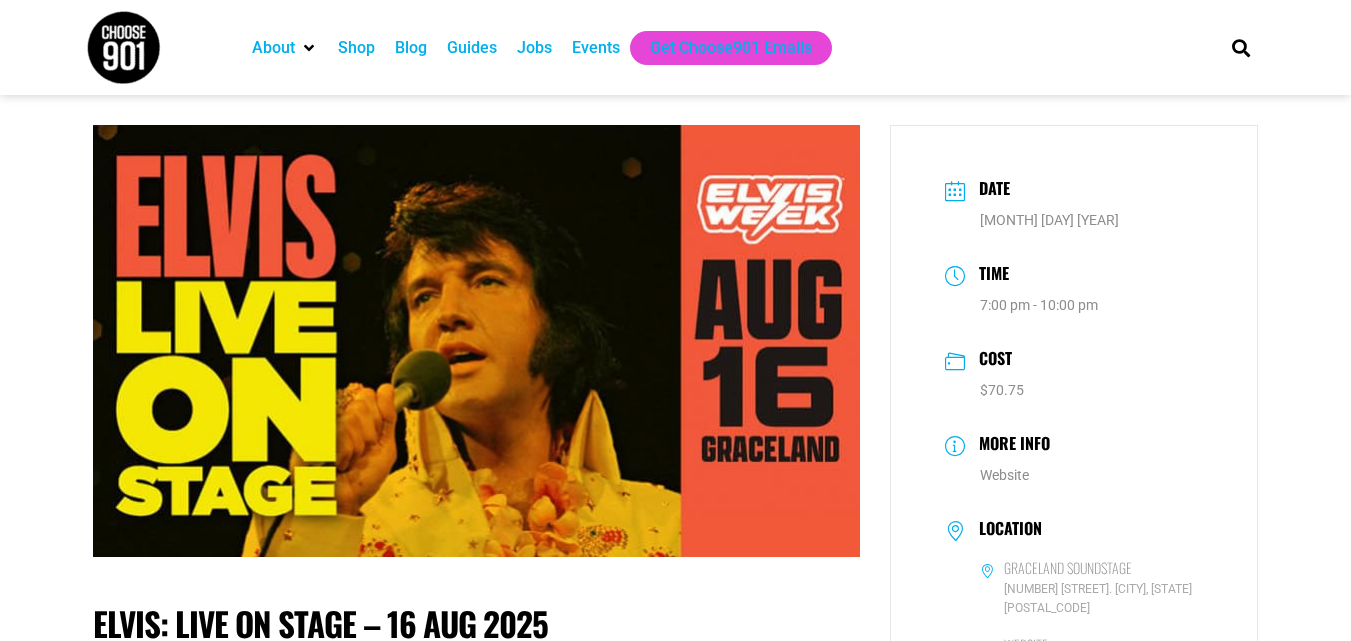 scroll, scrollTop: 0, scrollLeft: 0, axis: both 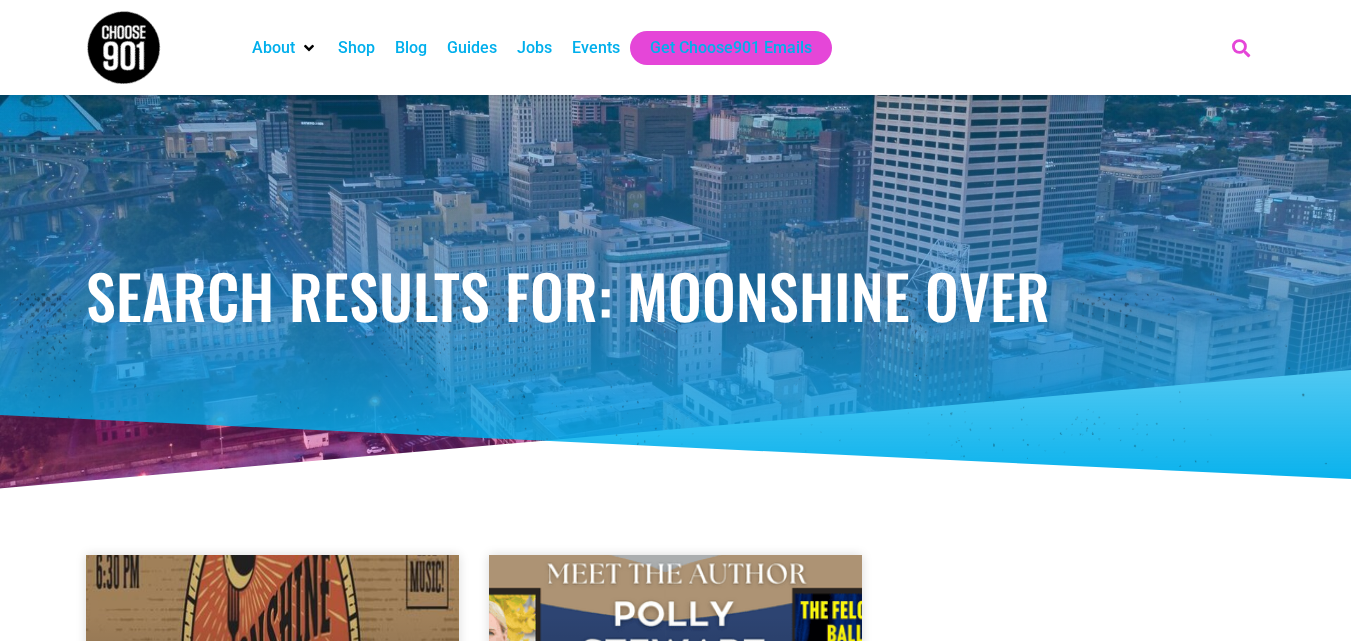 click at bounding box center [1240, 47] 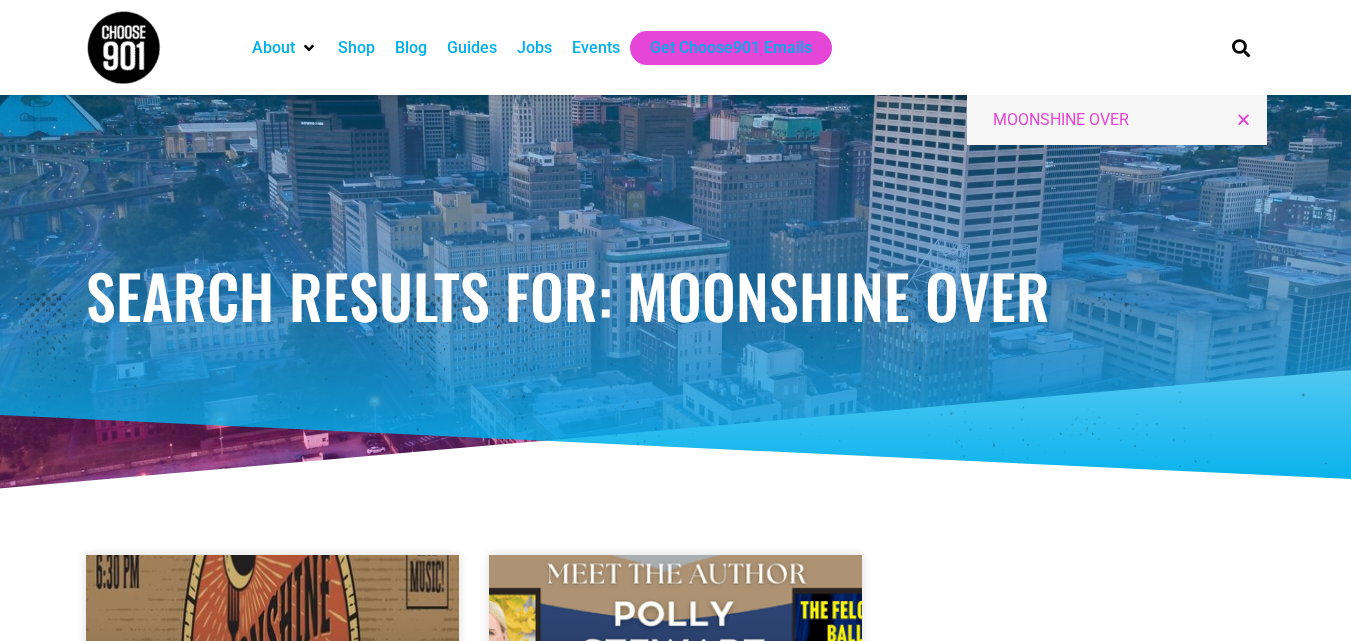 click on "MOONSHINE OVER" at bounding box center (1109, 120) 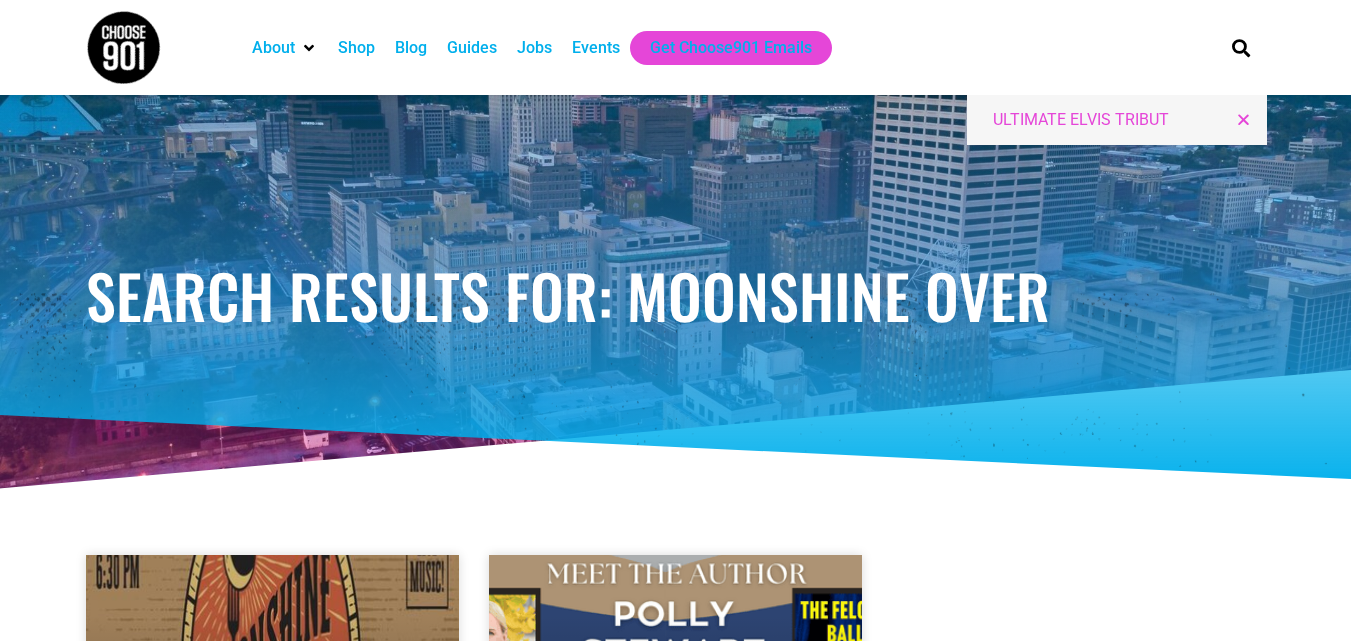 type on "ULTIMATE ELVIS TRIBUT" 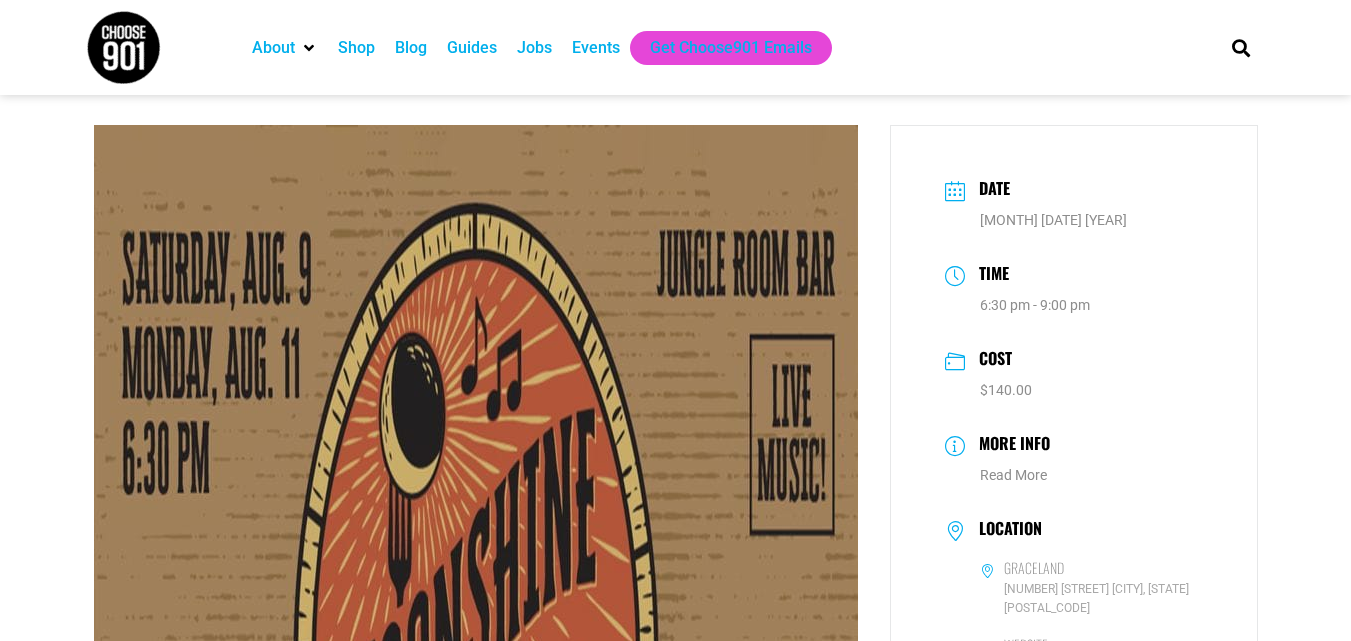 scroll, scrollTop: 0, scrollLeft: 0, axis: both 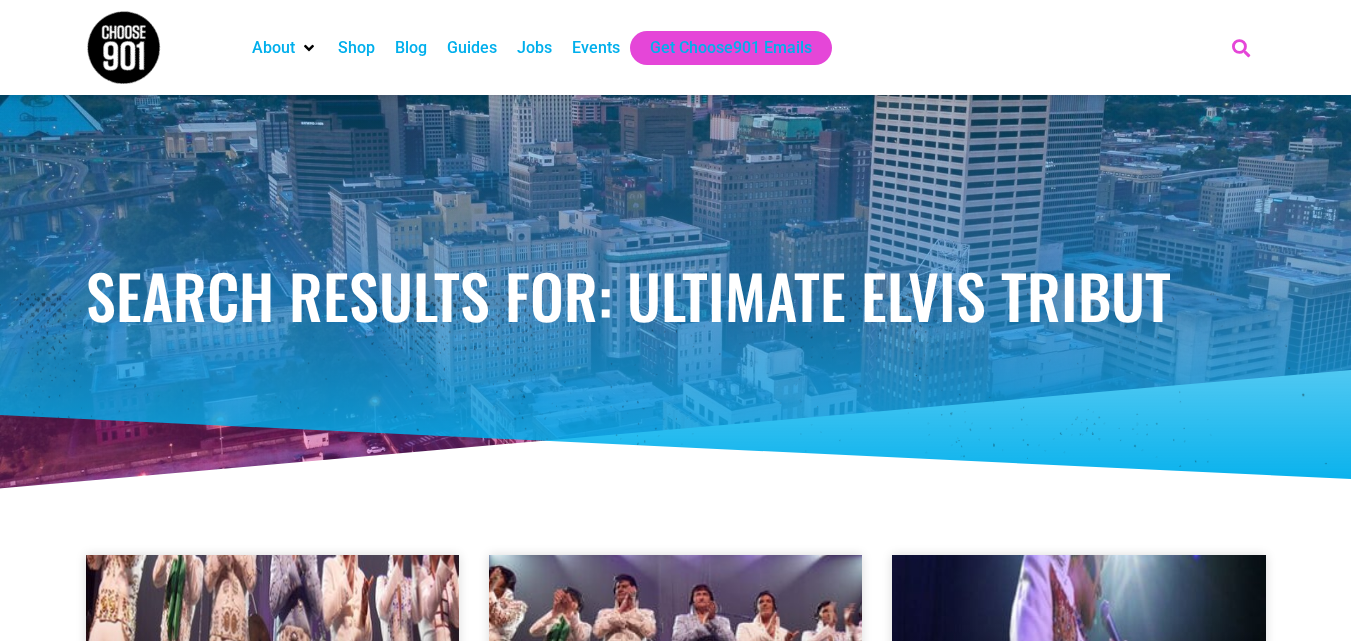 click at bounding box center [1240, 47] 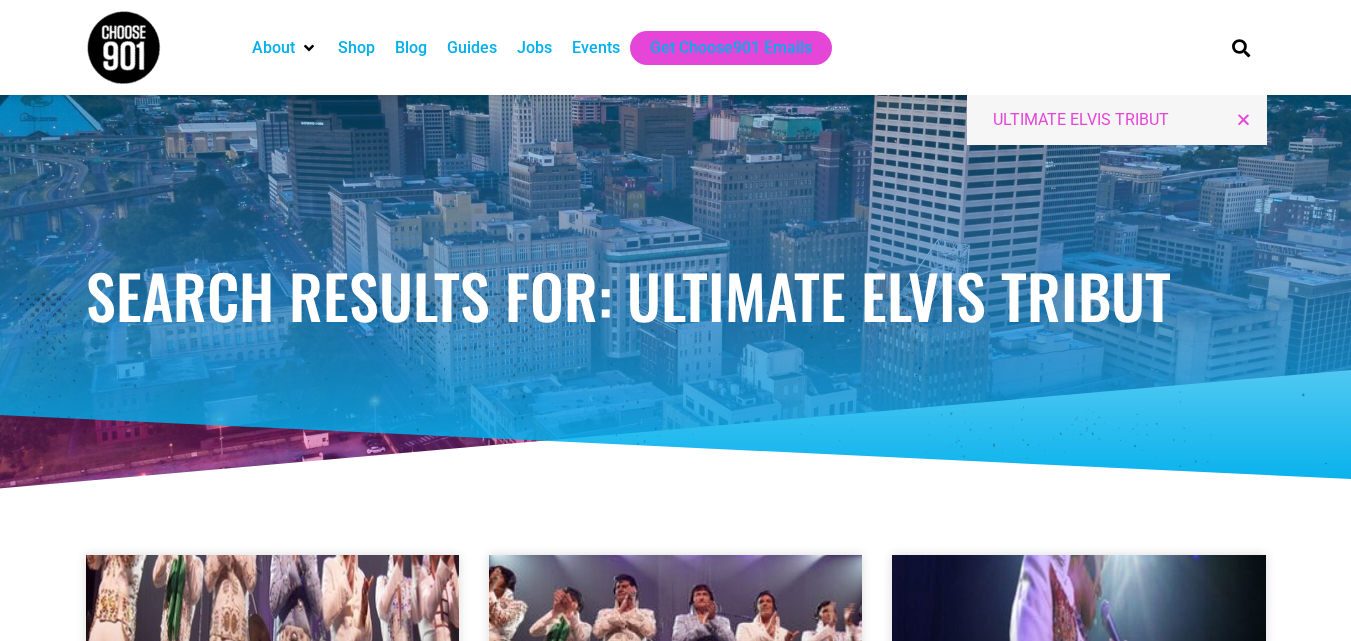 click on "ULTIMATE ELVIS TRIBUT" at bounding box center [1109, 120] 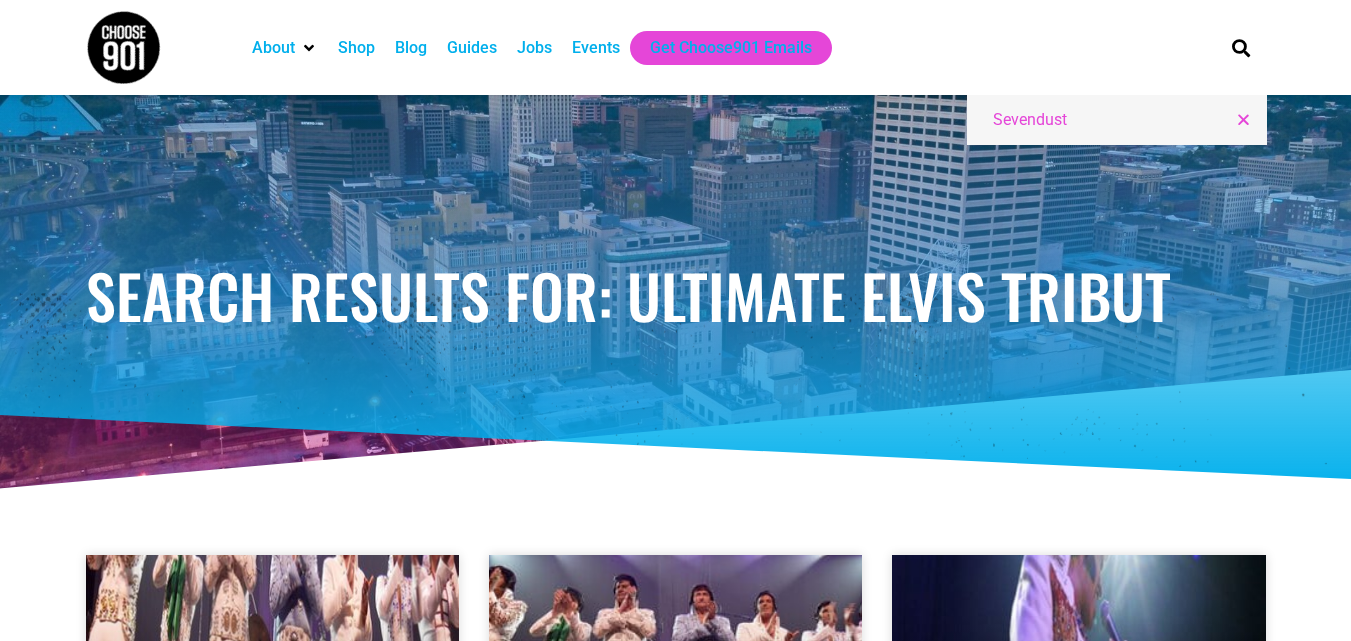 type on "Sevendust" 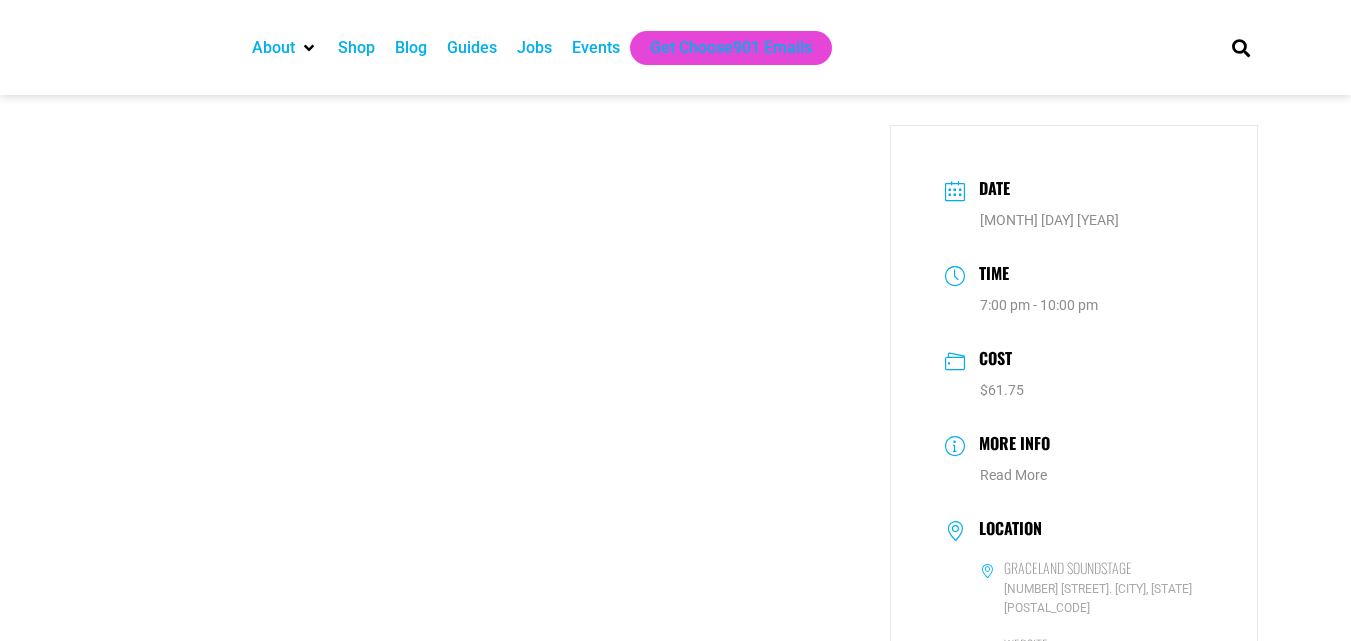 scroll, scrollTop: 0, scrollLeft: 0, axis: both 